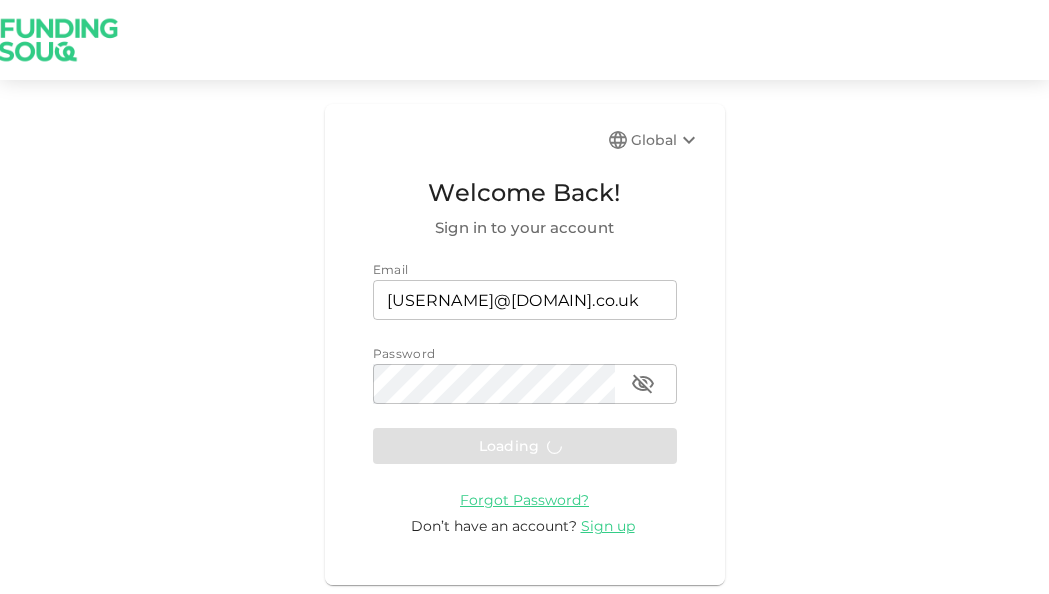 scroll, scrollTop: 0, scrollLeft: 0, axis: both 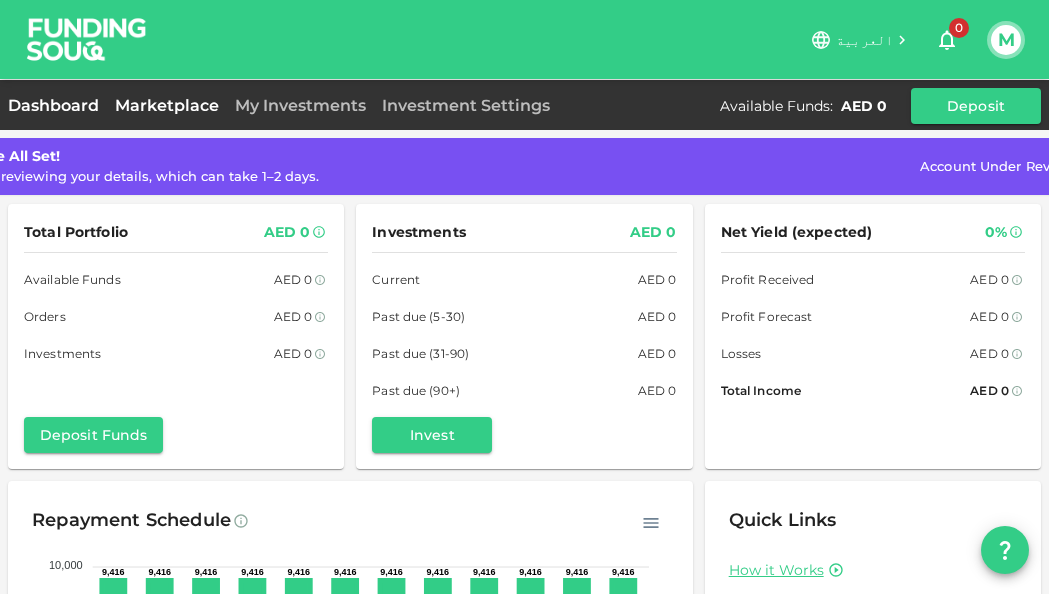 click on "Marketplace" at bounding box center (167, 105) 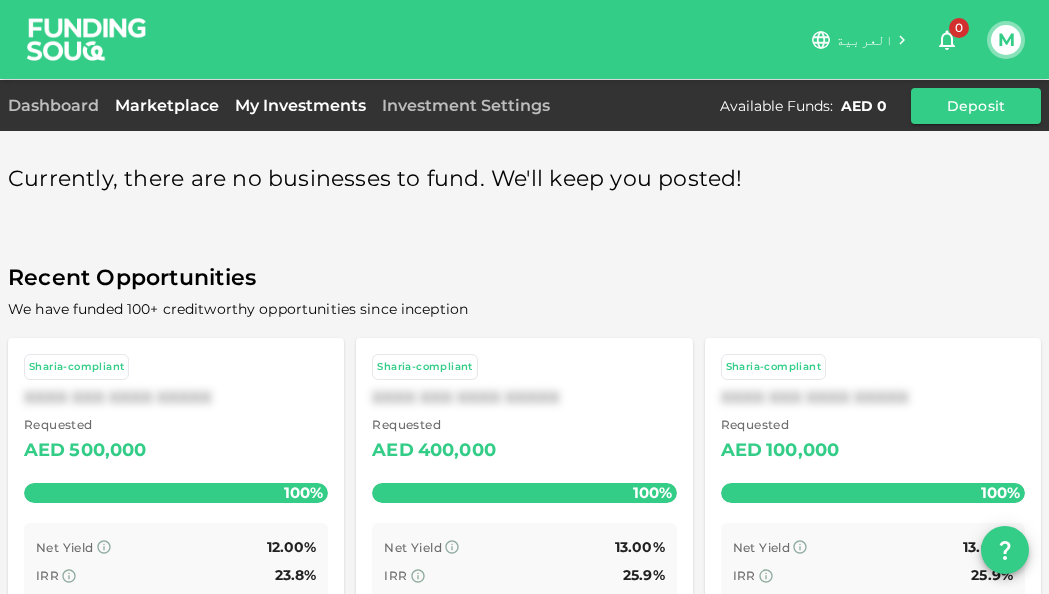 click on "My Investments" at bounding box center (300, 105) 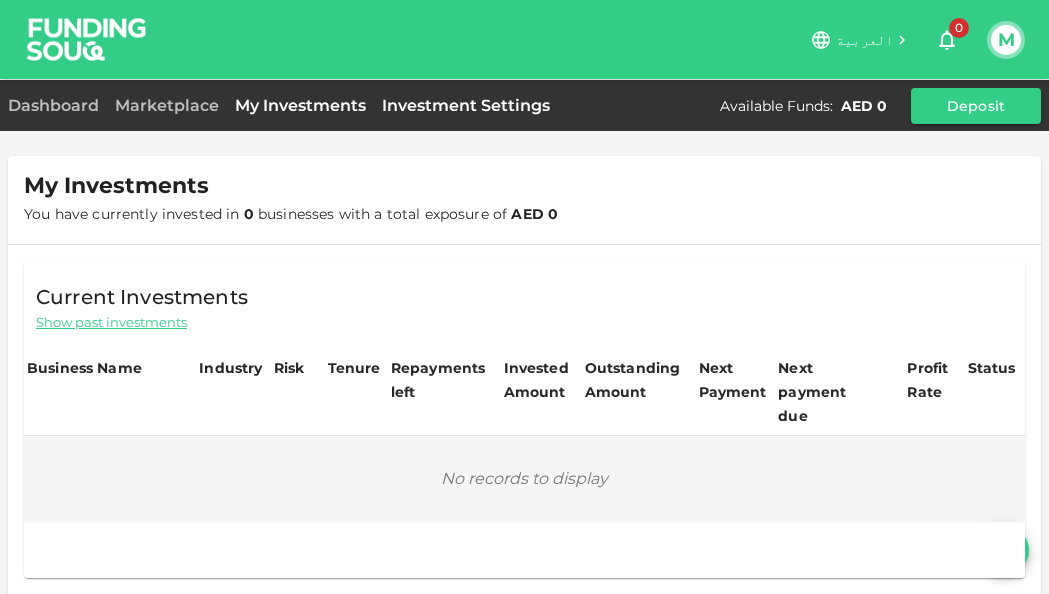click on "Investment Settings" at bounding box center (466, 105) 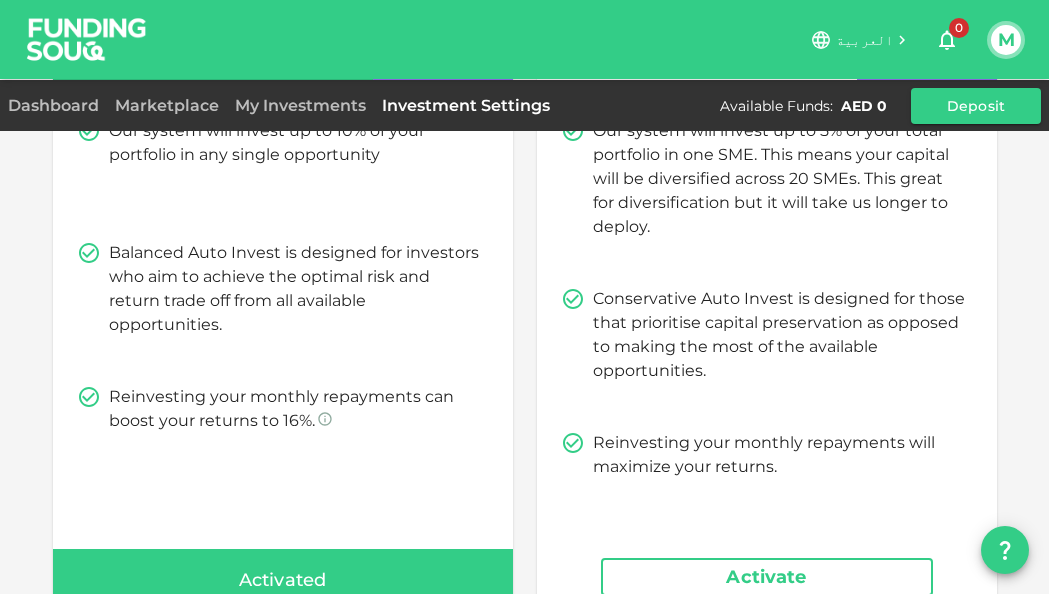 scroll, scrollTop: 240, scrollLeft: 0, axis: vertical 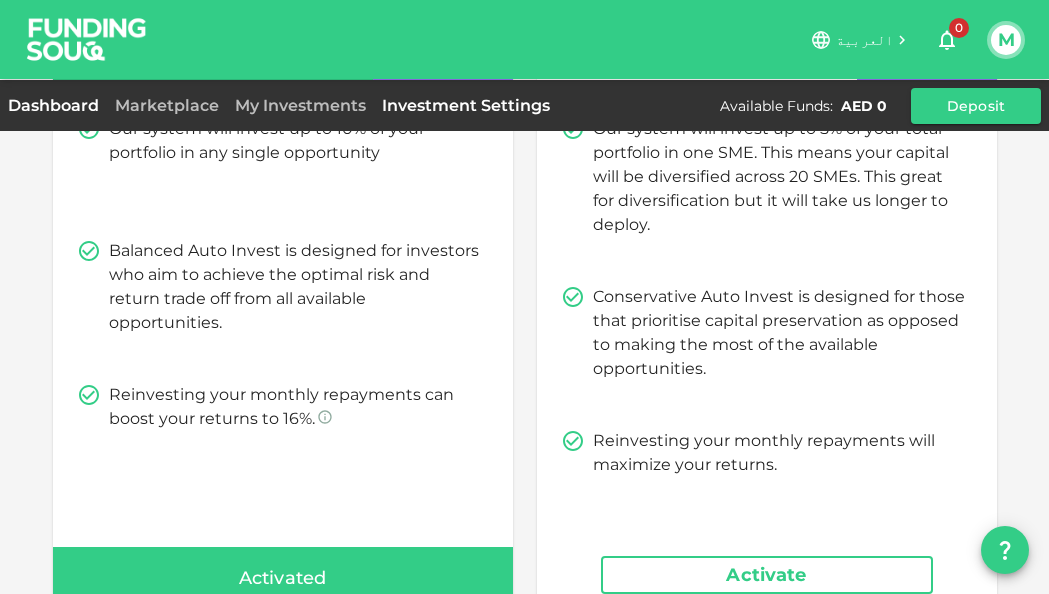 click on "Dashboard" at bounding box center [57, 105] 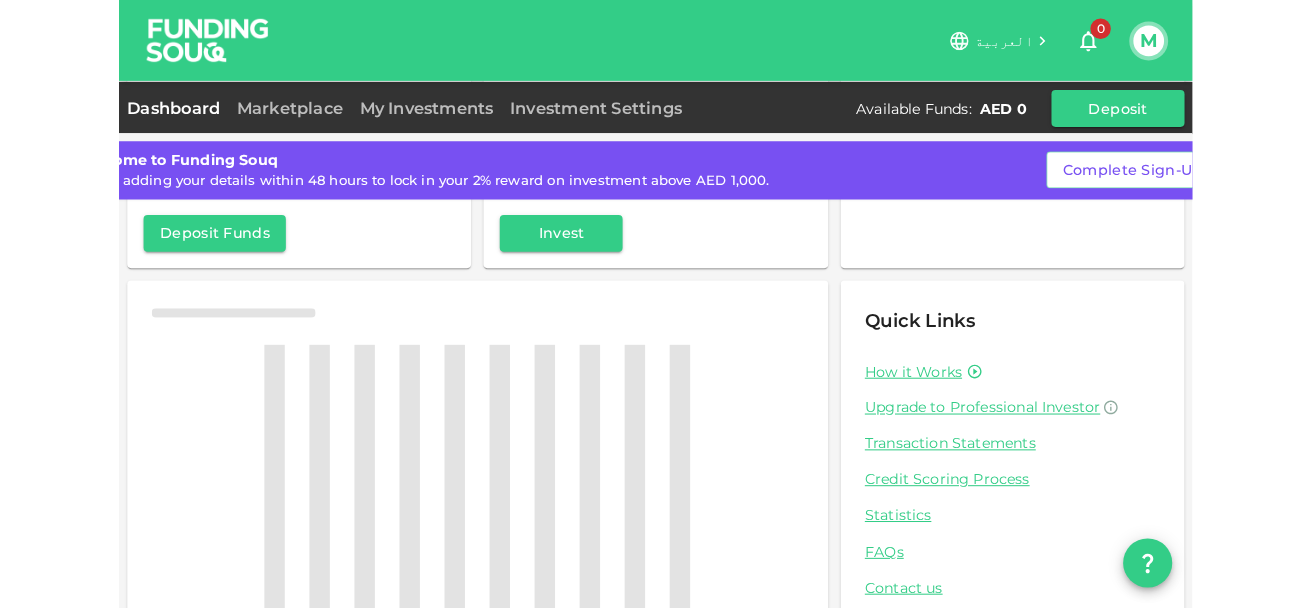 scroll, scrollTop: 240, scrollLeft: 0, axis: vertical 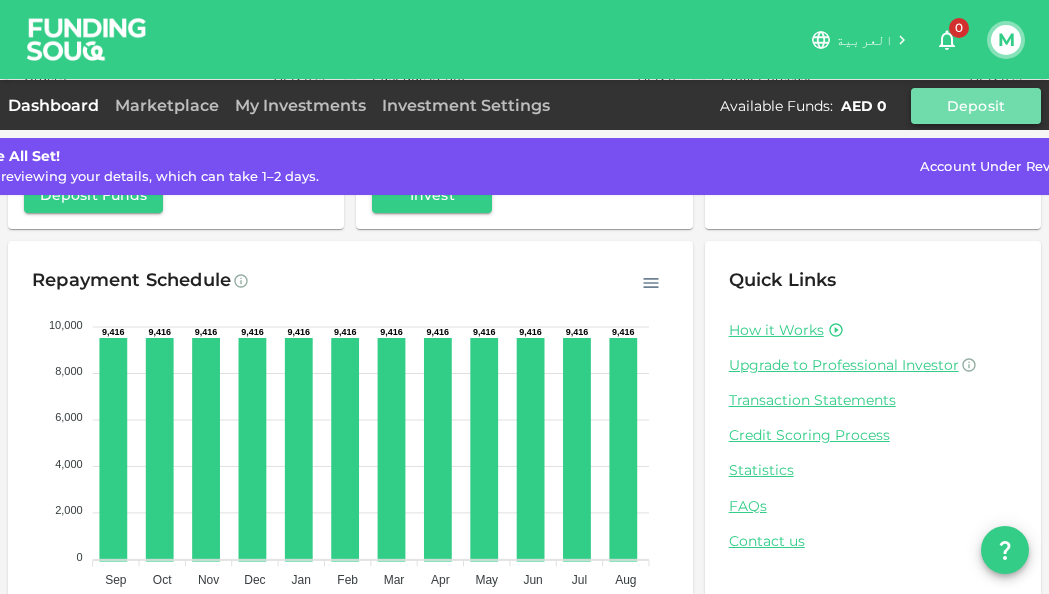 click on "Deposit" at bounding box center [976, 106] 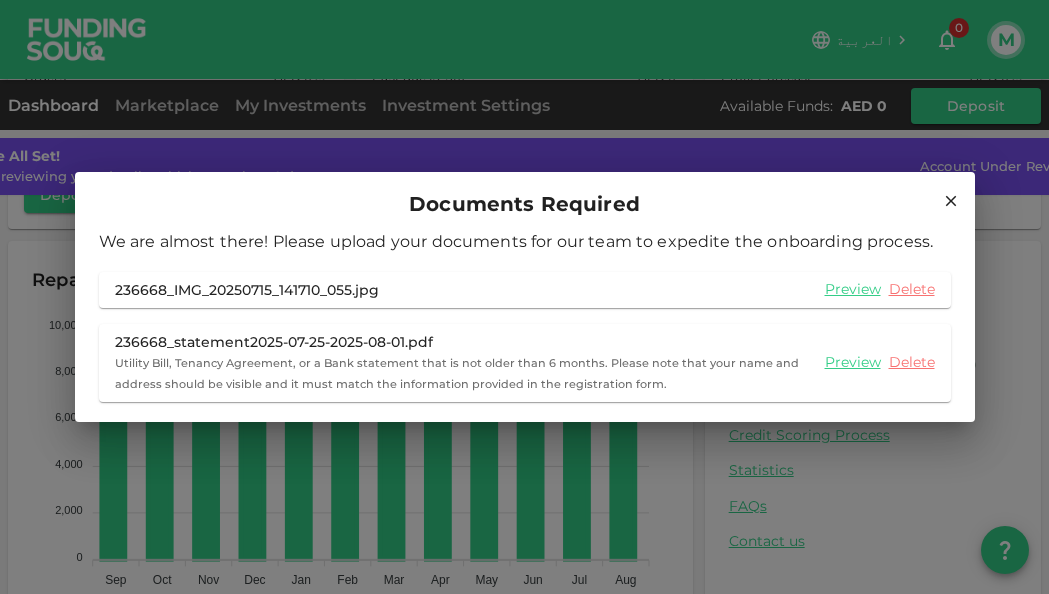 click 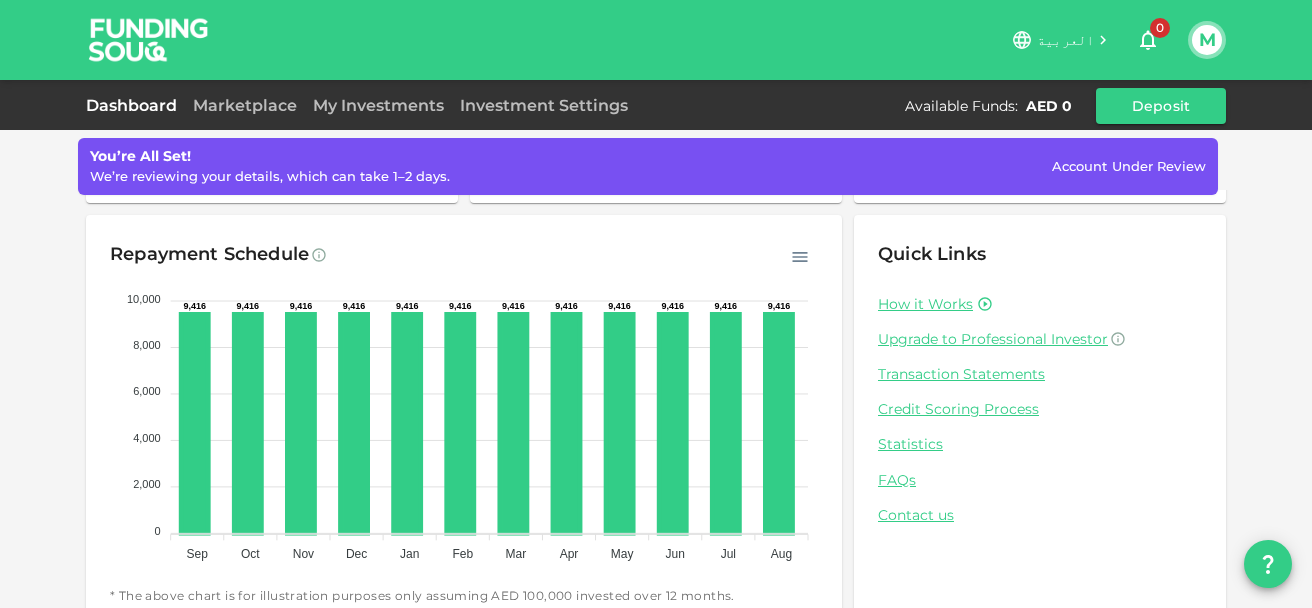 scroll, scrollTop: 299, scrollLeft: 0, axis: vertical 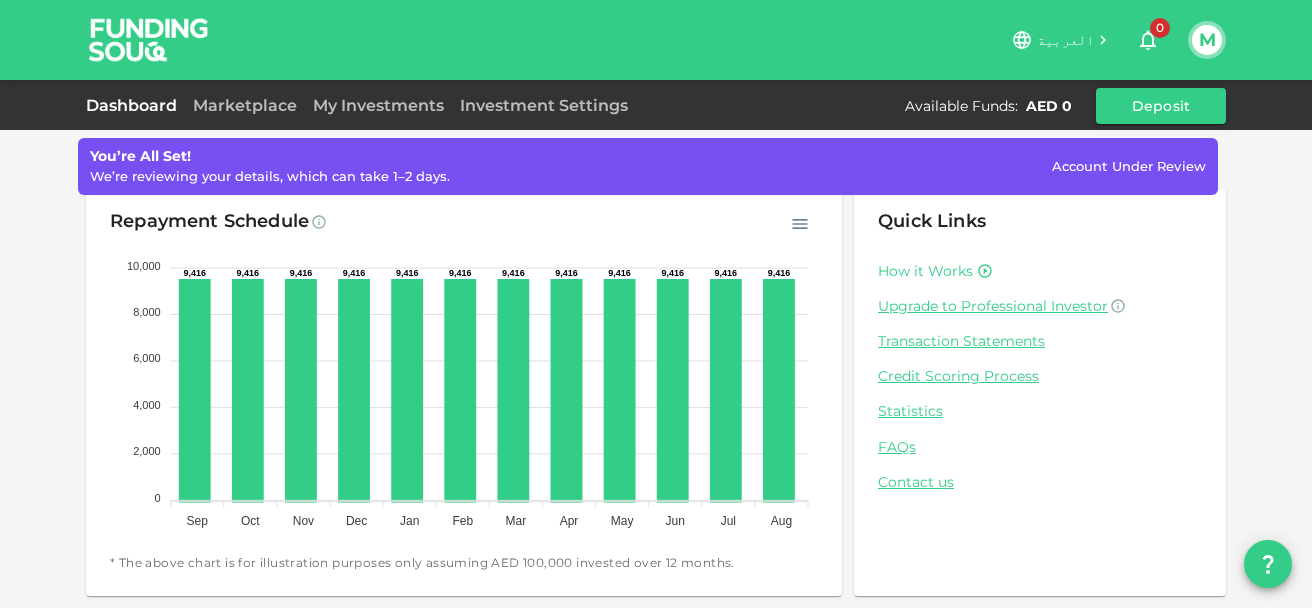 click on "How it Works" at bounding box center (925, 271) 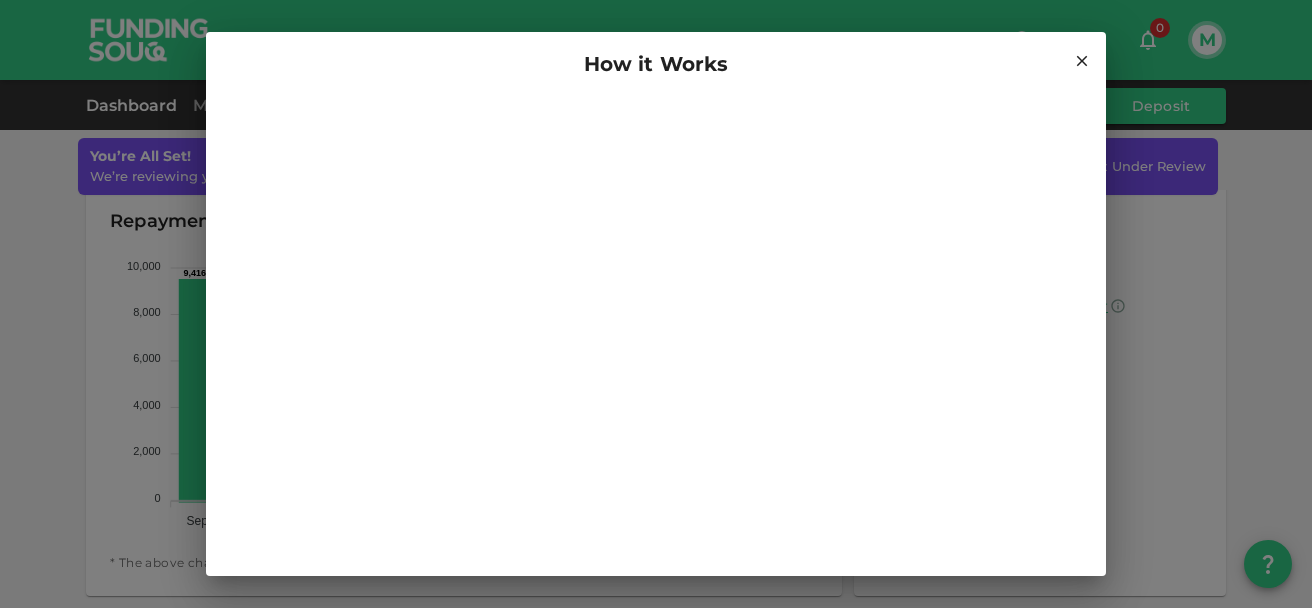 scroll, scrollTop: 40, scrollLeft: 0, axis: vertical 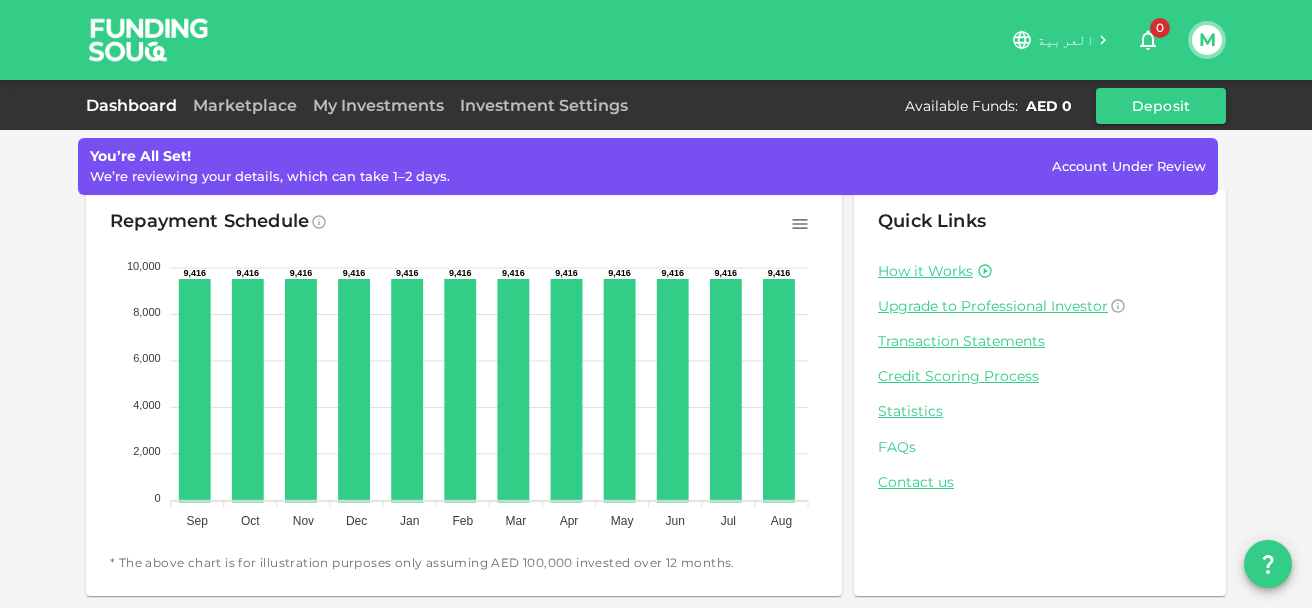 click on "FAQs" at bounding box center [1040, 447] 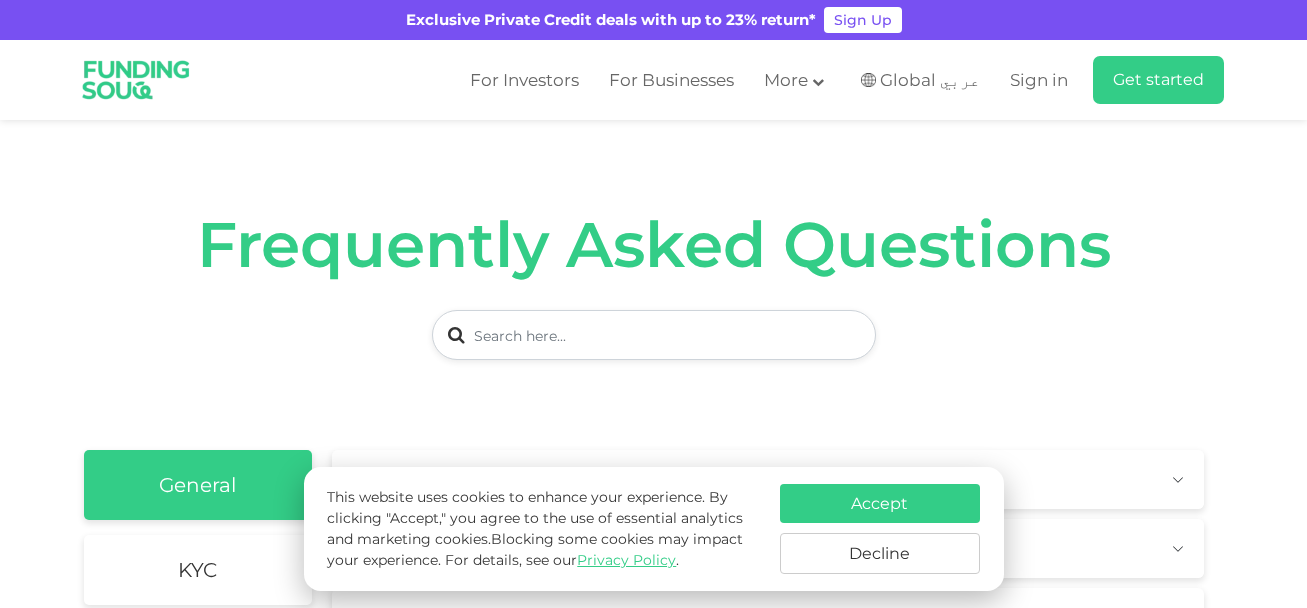 scroll, scrollTop: 678, scrollLeft: 0, axis: vertical 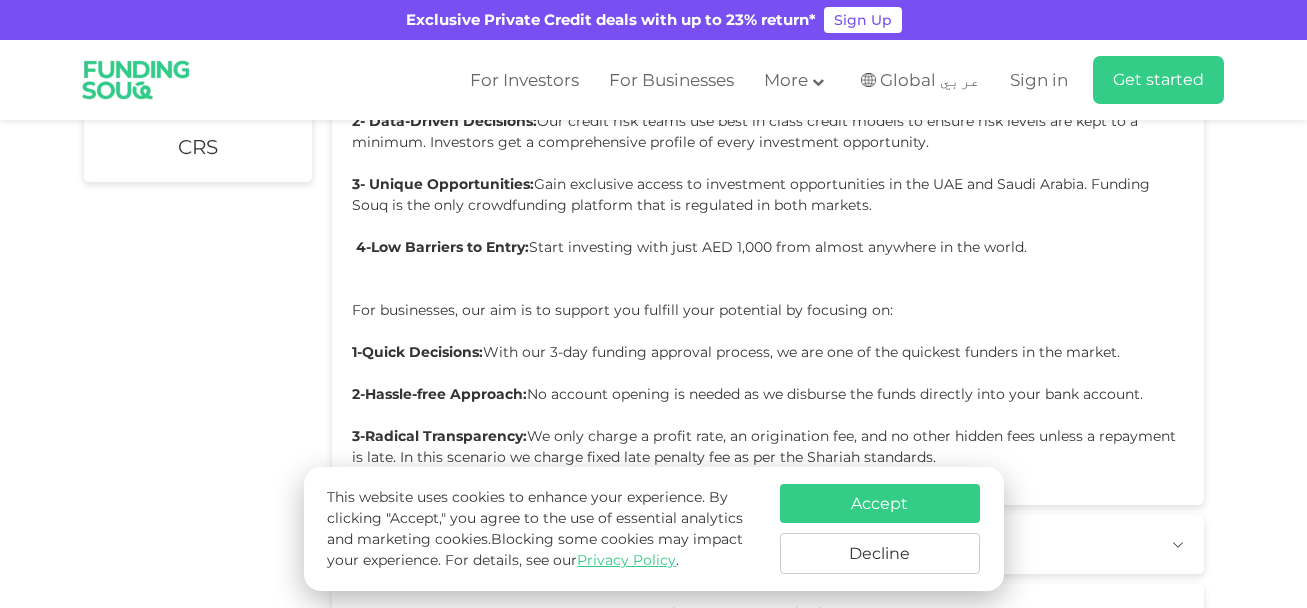type 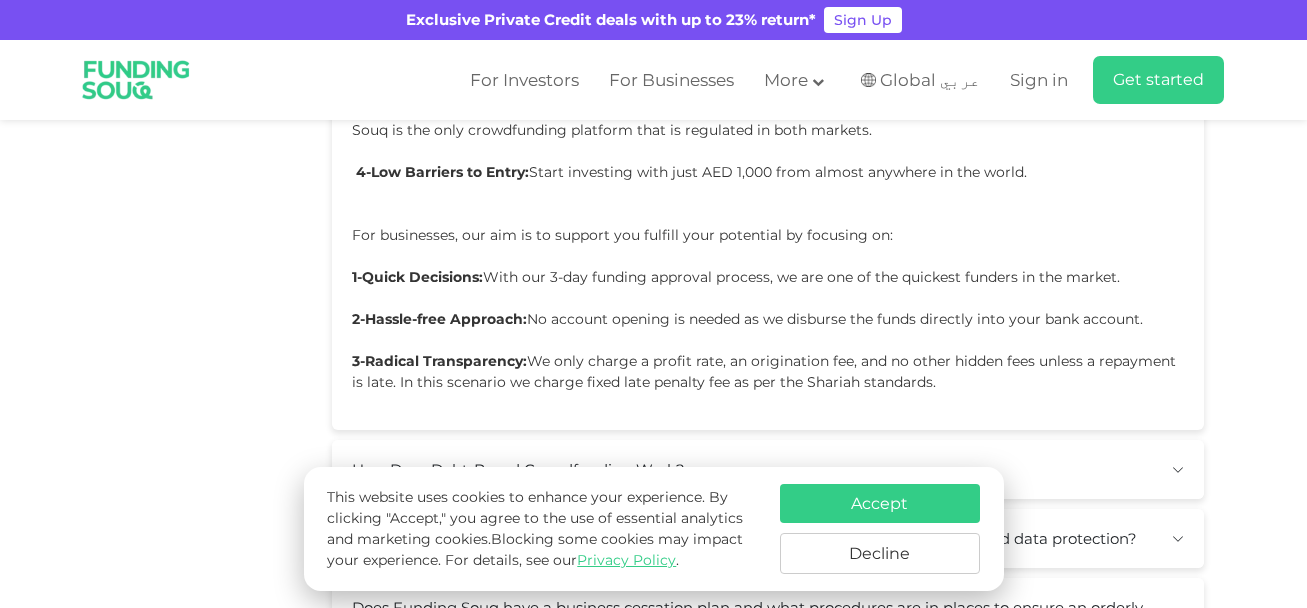 scroll, scrollTop: 758, scrollLeft: 0, axis: vertical 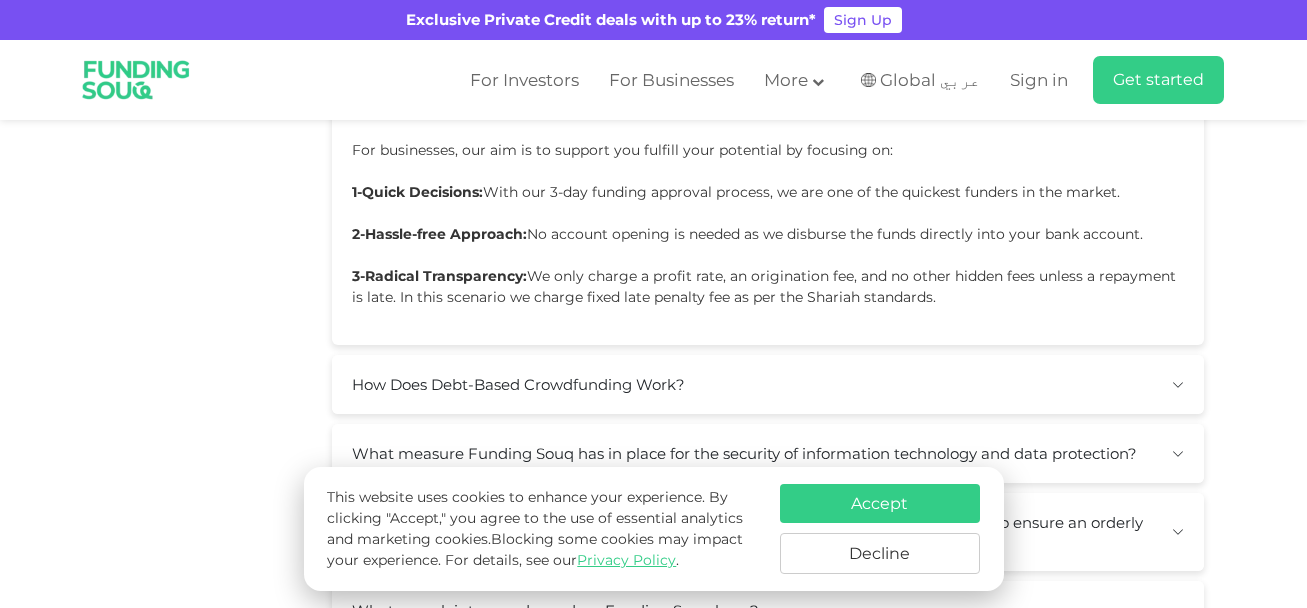 click on "Accept" at bounding box center [880, 503] 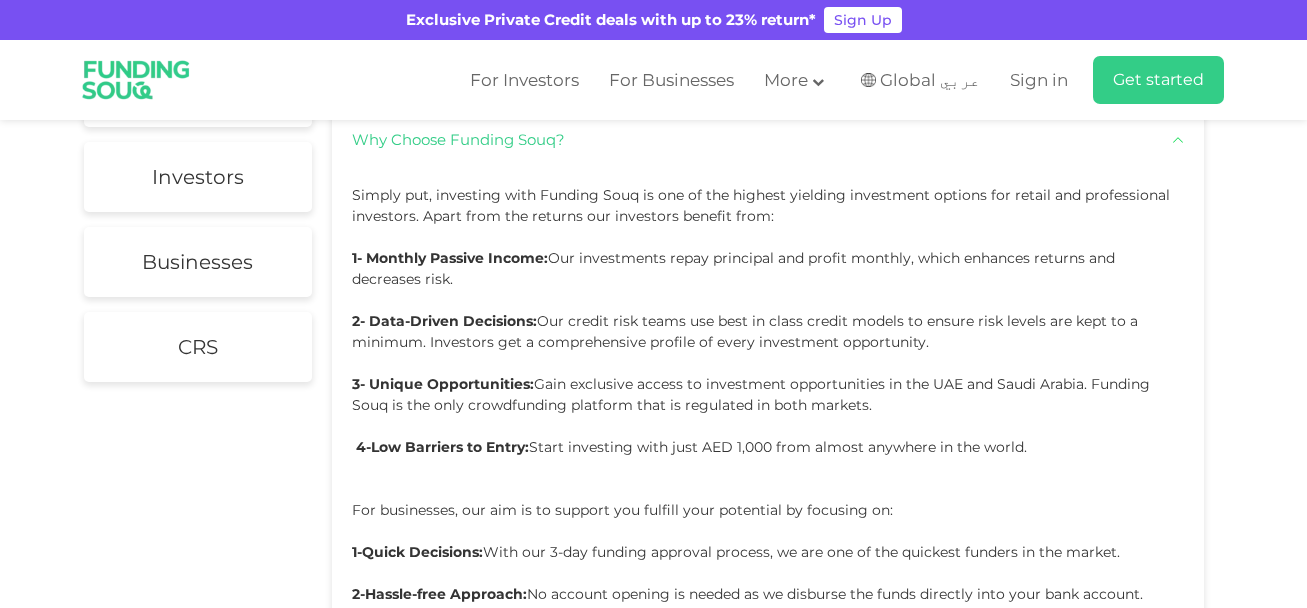 scroll, scrollTop: 438, scrollLeft: 0, axis: vertical 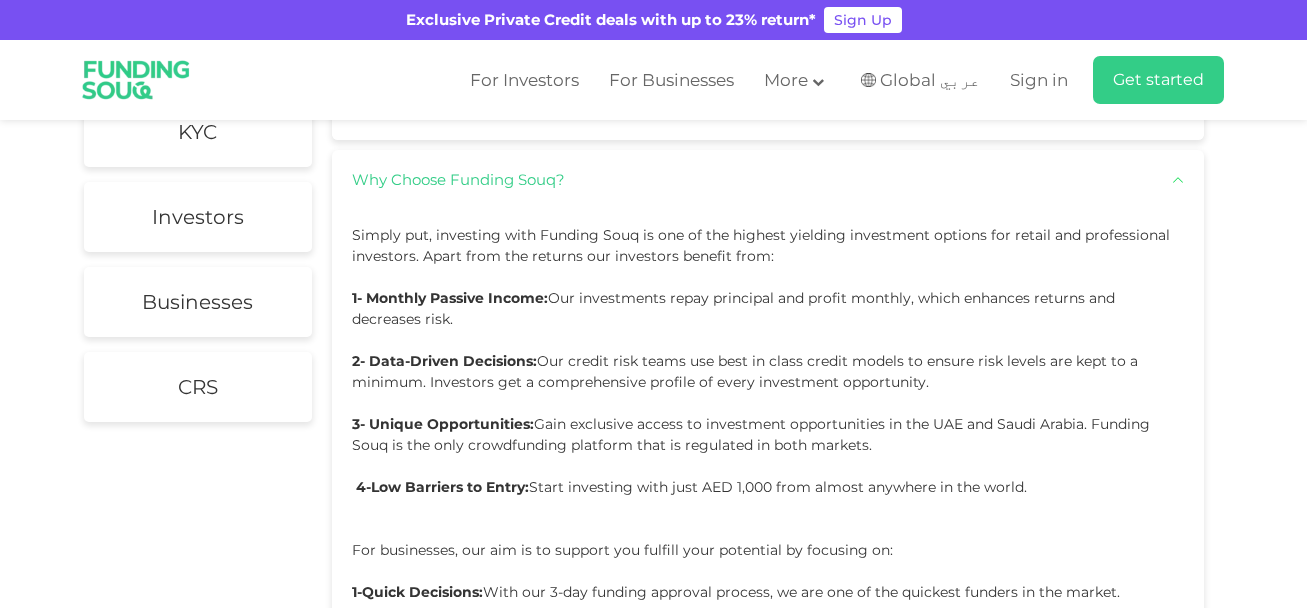 click on "Why Choose Funding Souq?" at bounding box center (768, 179) 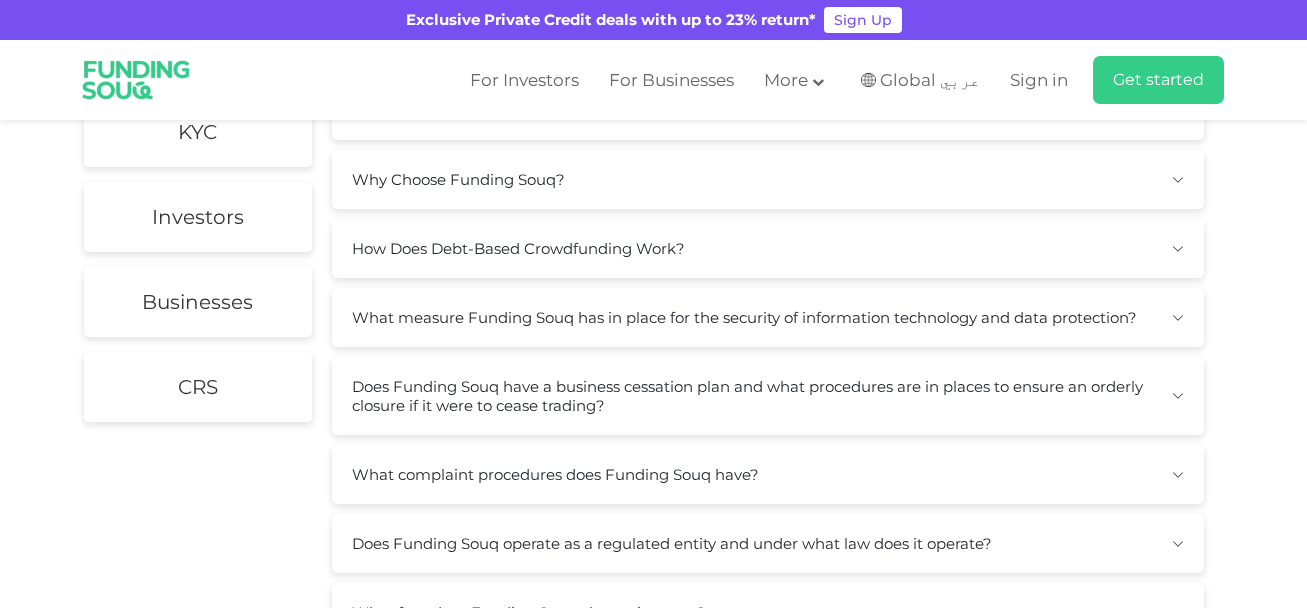 click on "How Does Debt-Based Crowdfunding Work?" at bounding box center [768, 248] 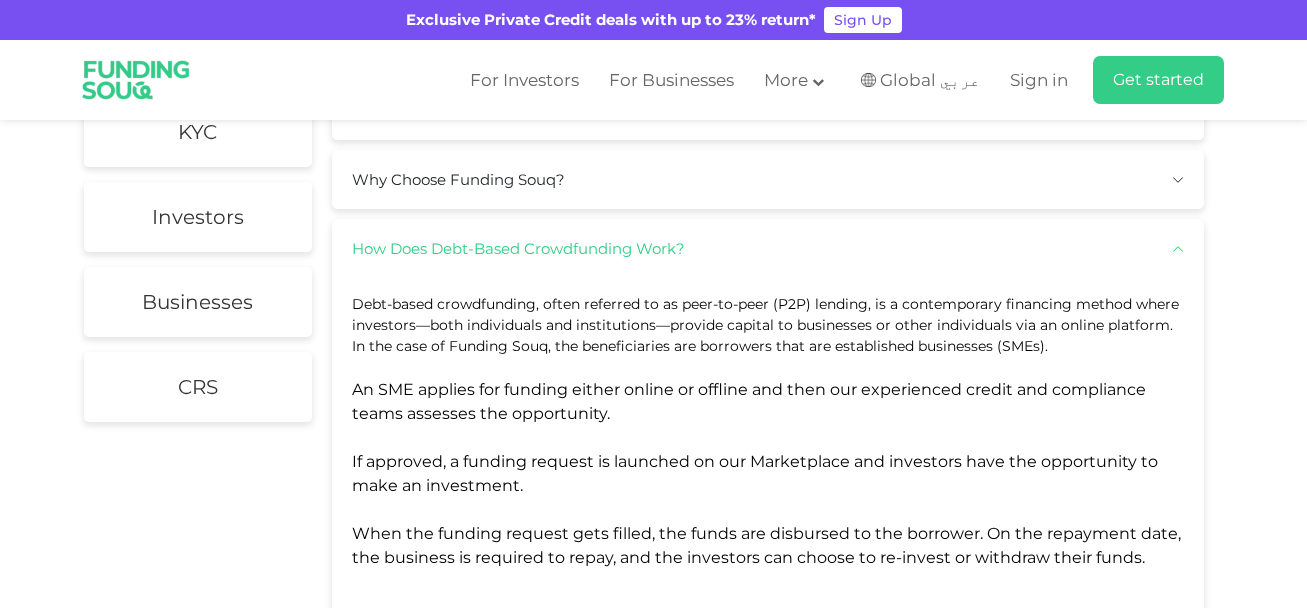 click on "How Does Debt-Based Crowdfunding Work?" at bounding box center [768, 248] 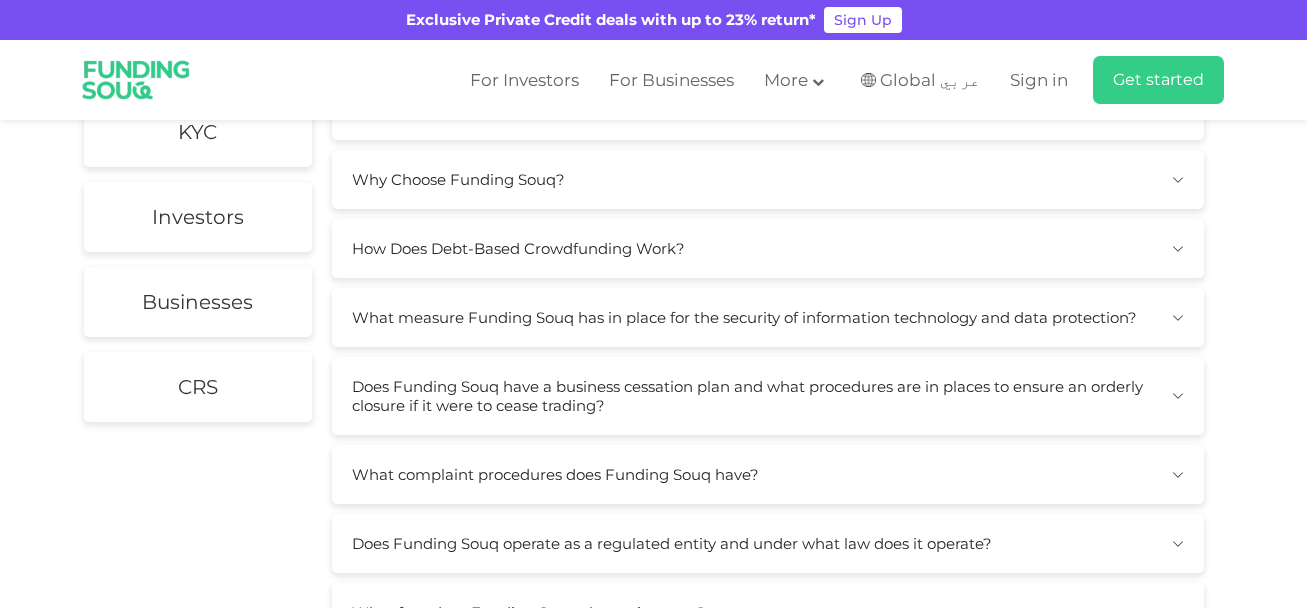 click on "What measure Funding Souq has in place for the security of information technology and data protection?" at bounding box center [768, 317] 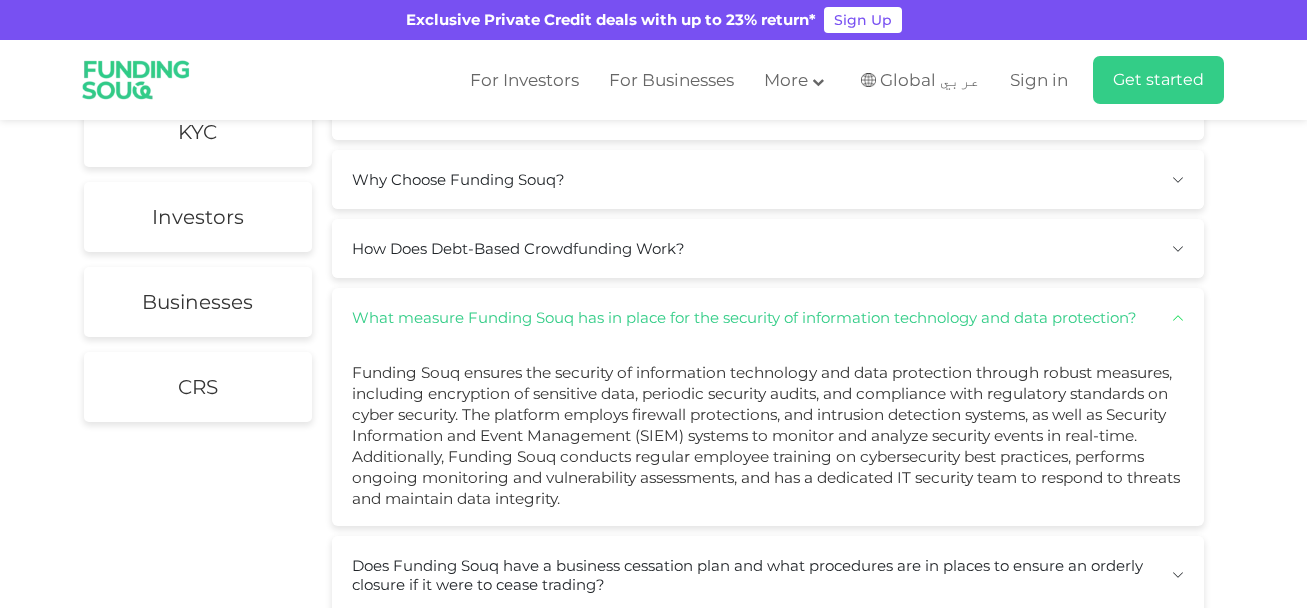 type 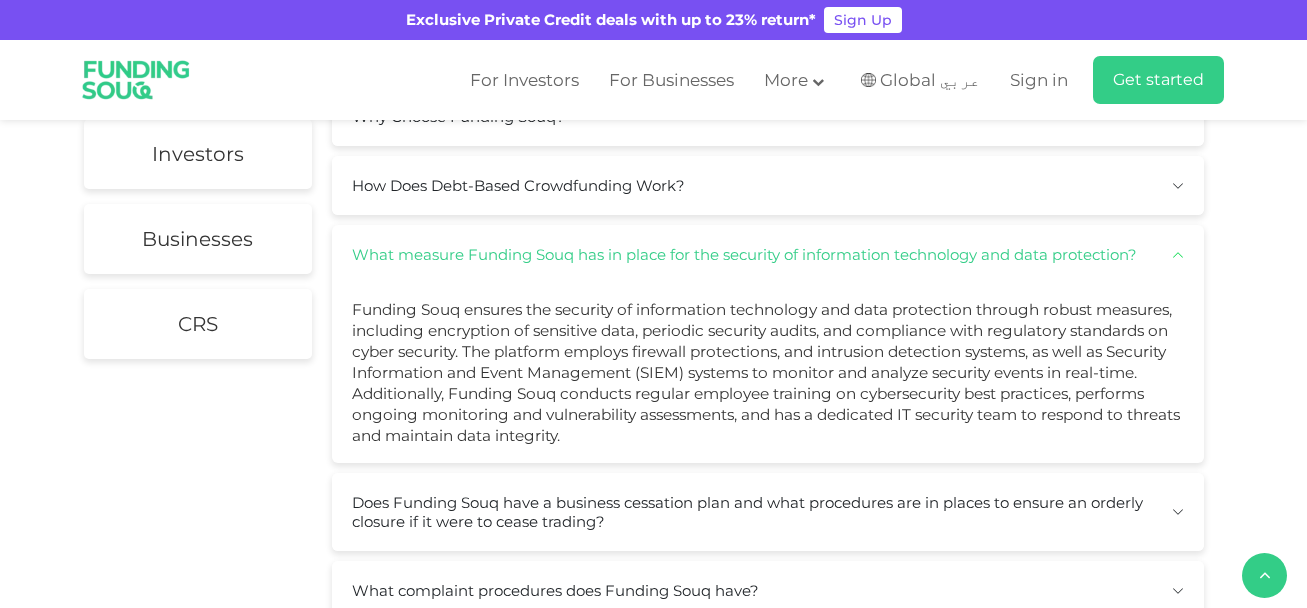 scroll, scrollTop: 478, scrollLeft: 0, axis: vertical 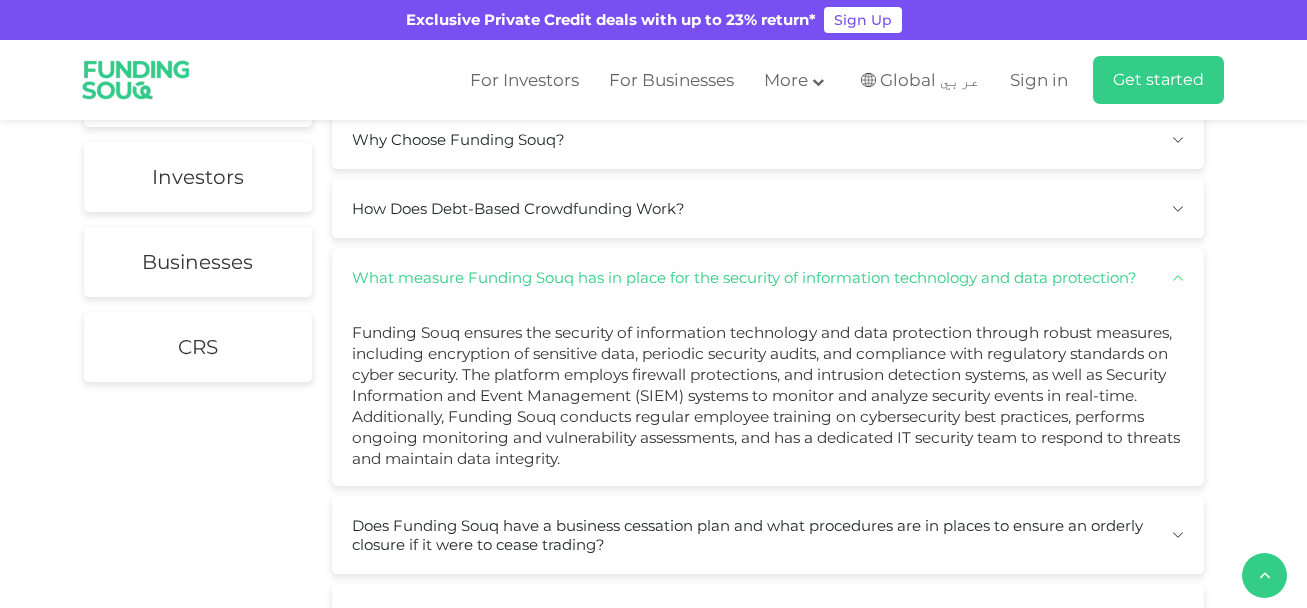 click on "What measure Funding Souq has in place for the security of information technology and data protection?" at bounding box center (768, 277) 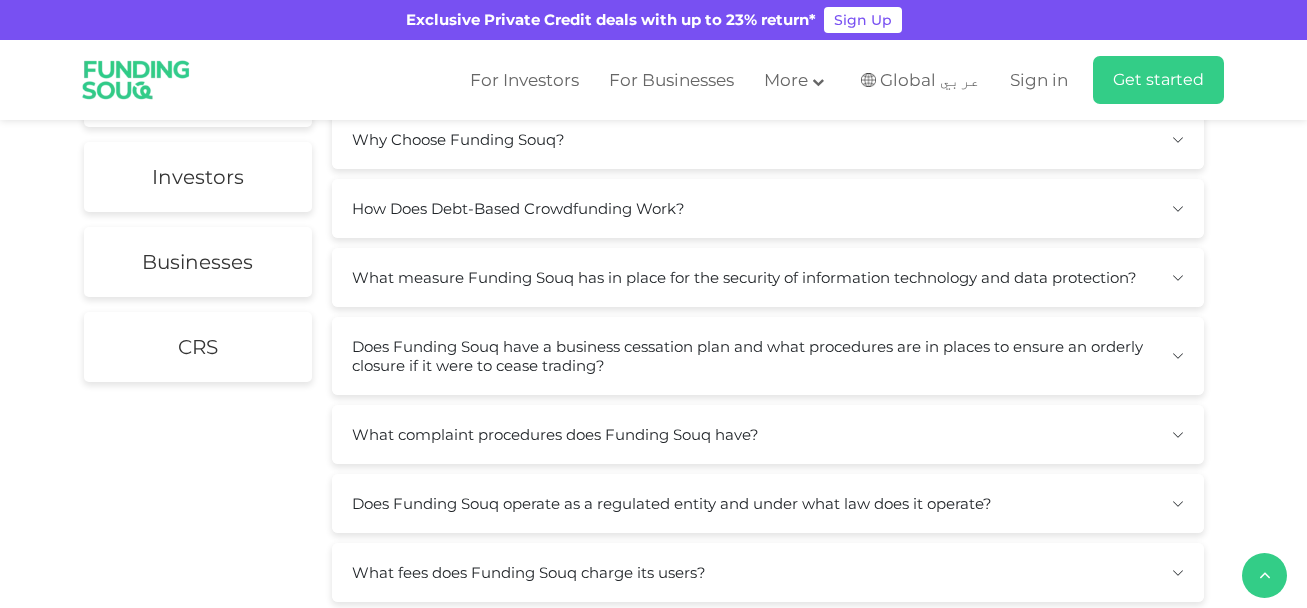 click on "What complaint procedures does Funding Souq have?" at bounding box center (768, 434) 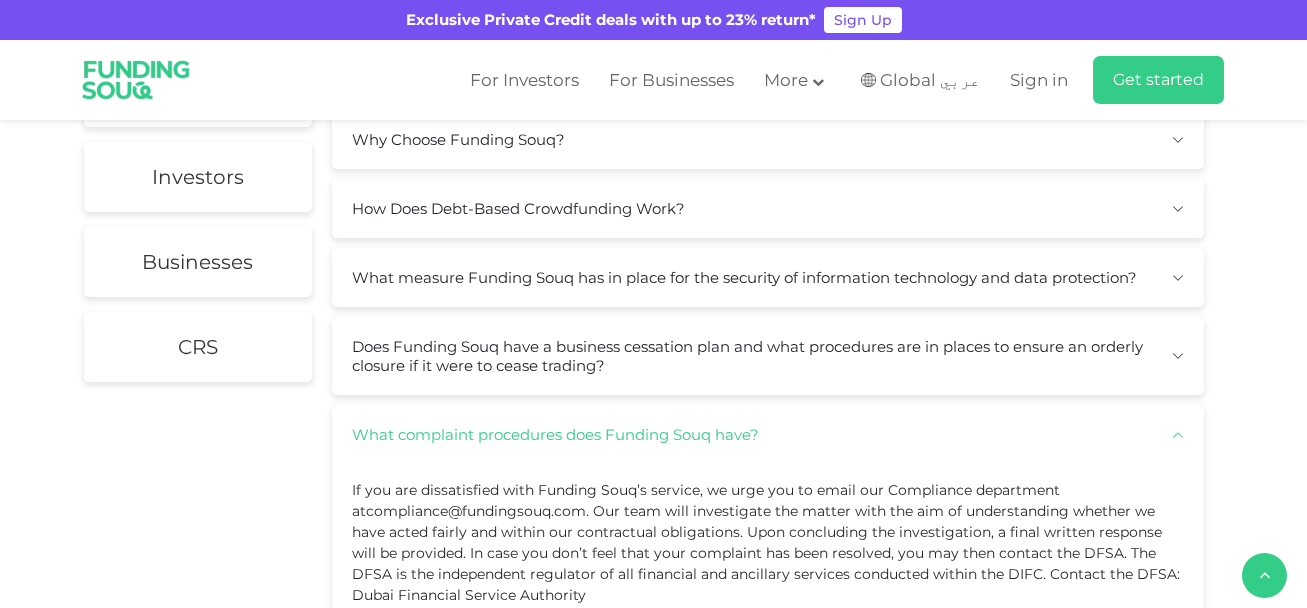 type 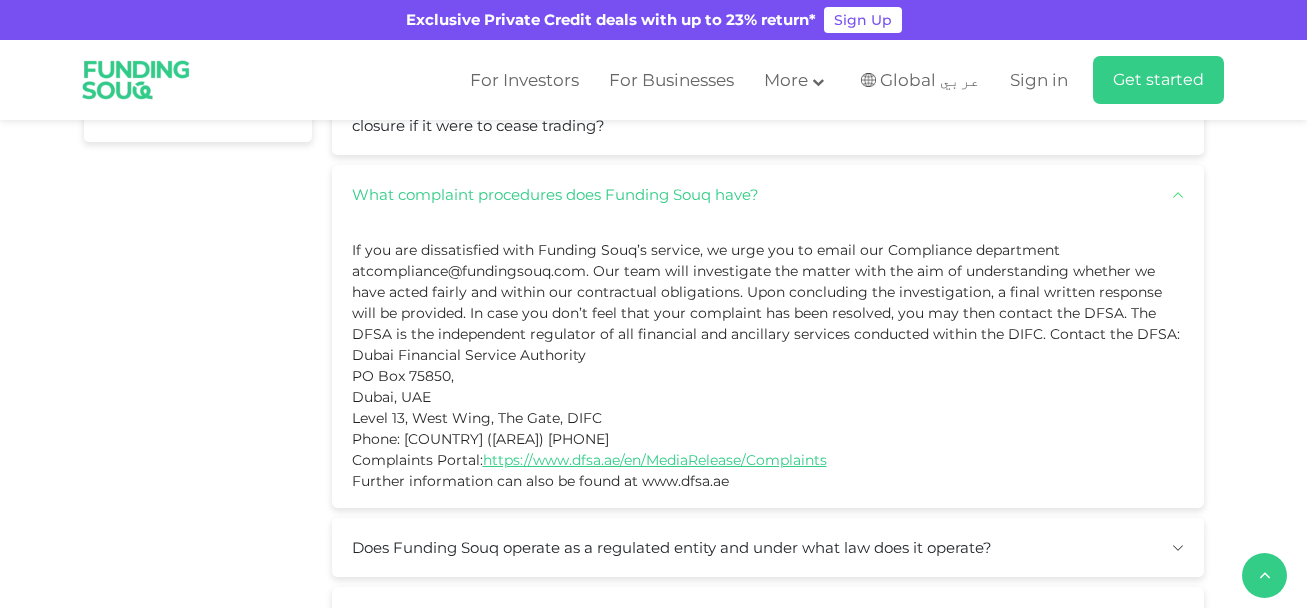 scroll, scrollTop: 678, scrollLeft: 0, axis: vertical 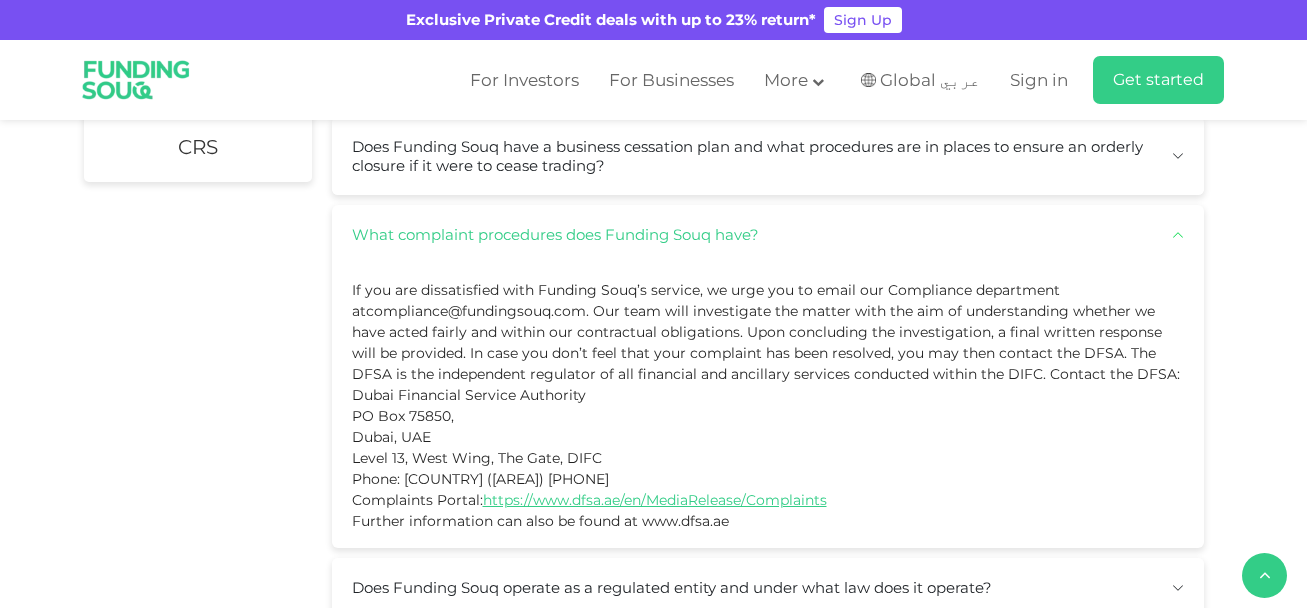 click on "What complaint procedures does Funding Souq have?" at bounding box center [768, 234] 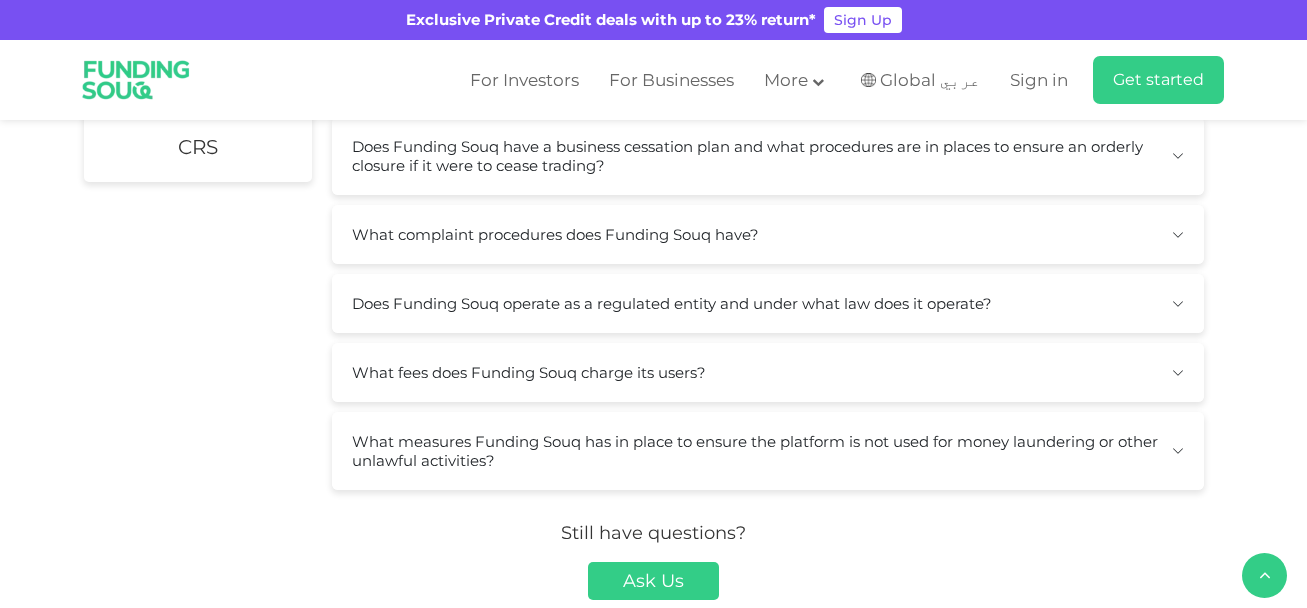 click on "Does Funding Souq operate as a regulated entity and under what law does it operate?" at bounding box center [768, 303] 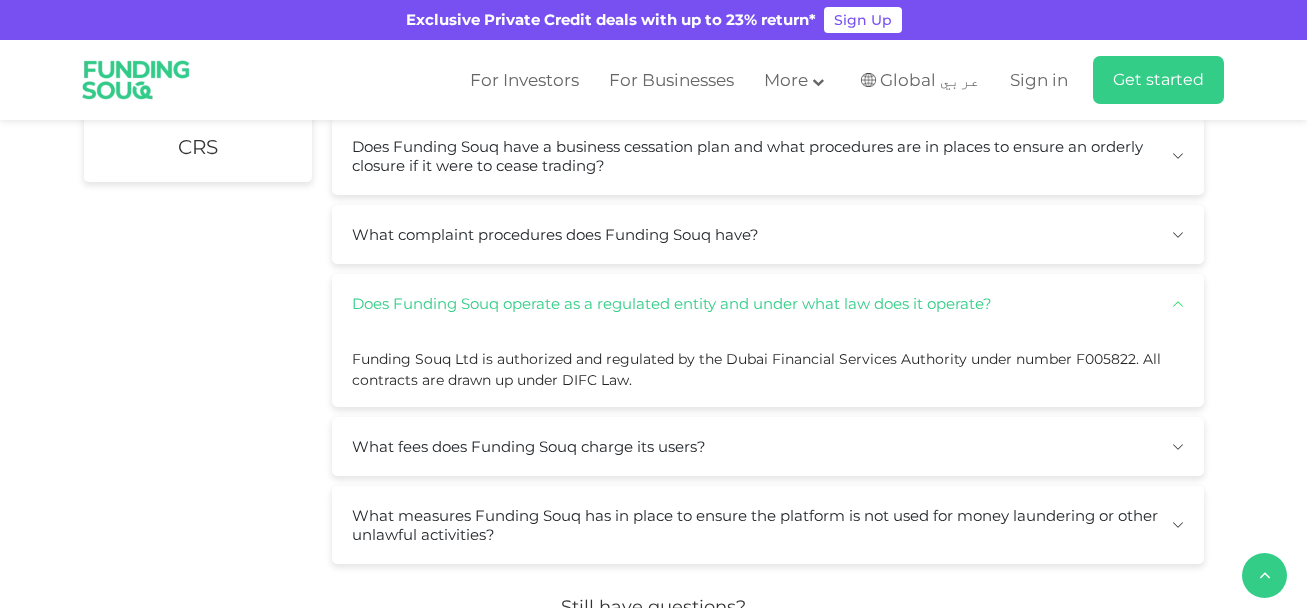click on "Does Funding Souq operate as a regulated entity and under what law does it operate?" at bounding box center (768, 303) 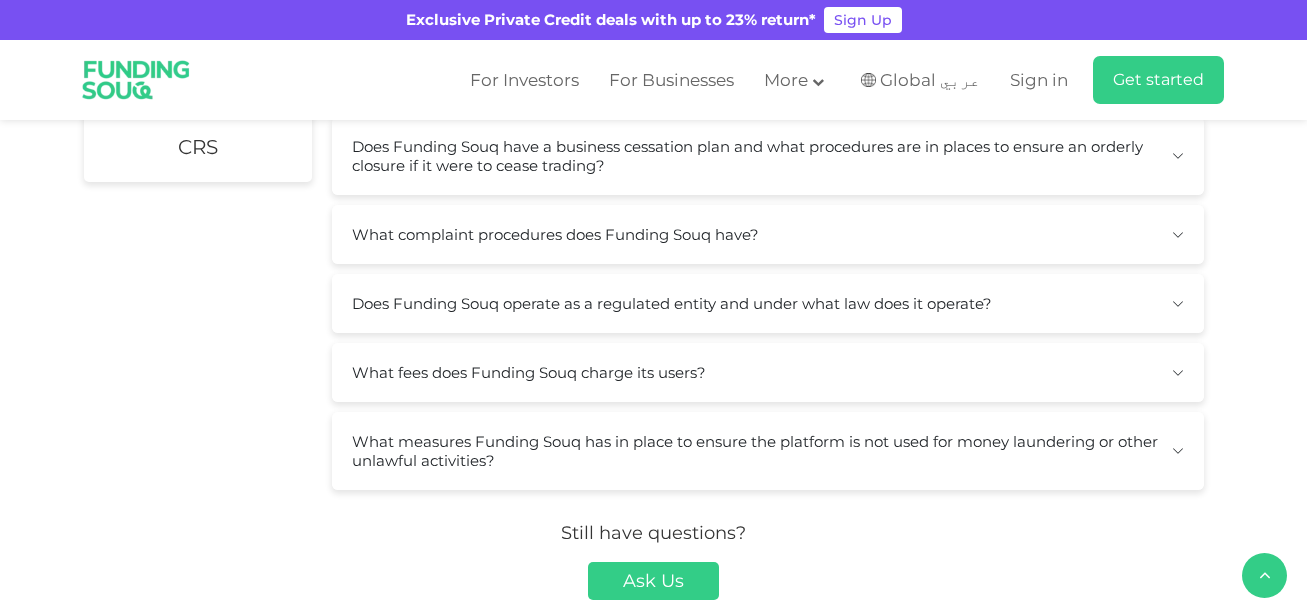 click on "What fees does Funding Souq charge its users?" at bounding box center (768, 372) 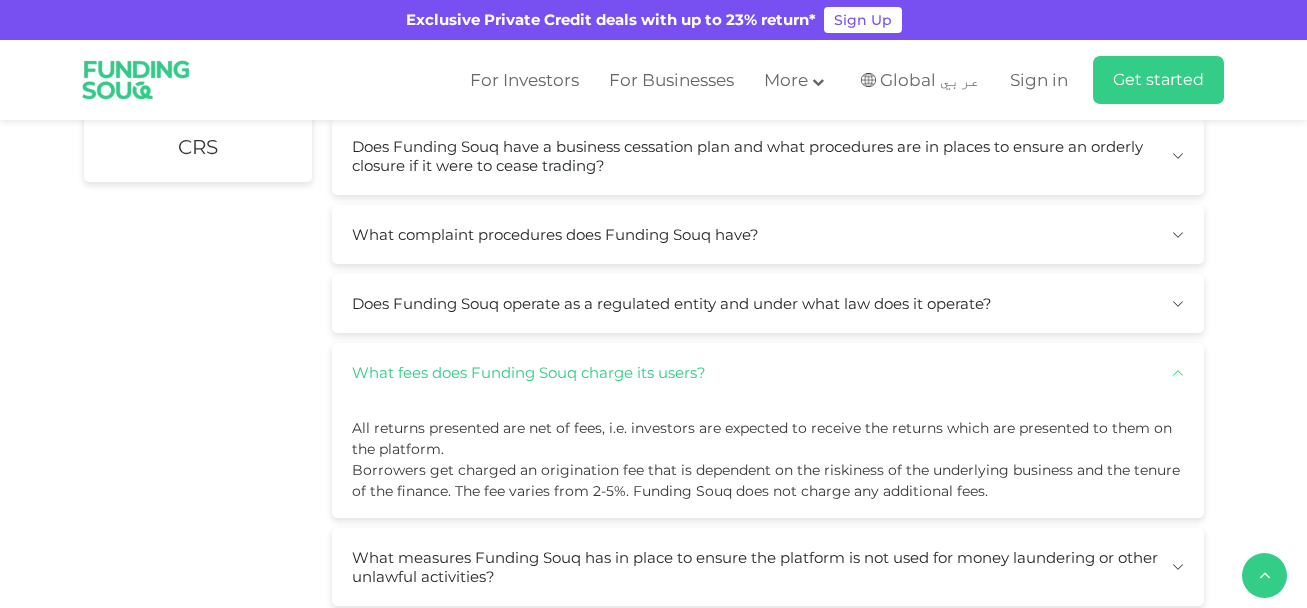 click on "What fees does Funding Souq charge its users?" at bounding box center [768, 372] 